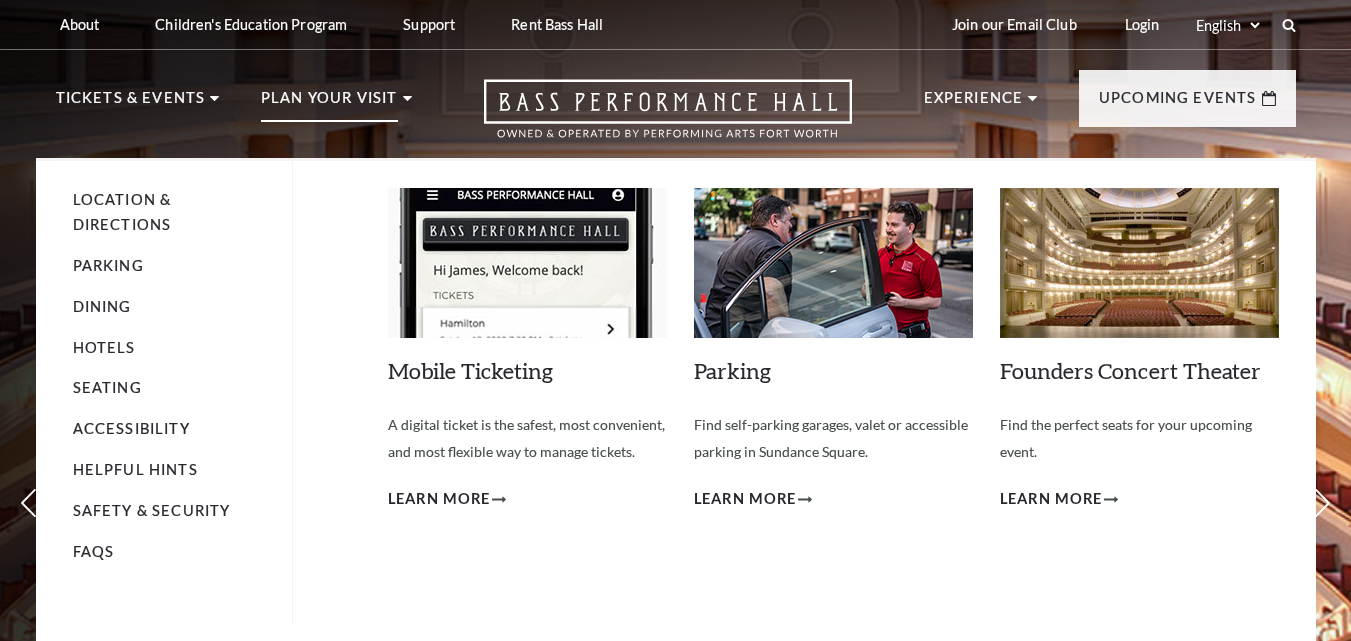 scroll, scrollTop: 0, scrollLeft: 0, axis: both 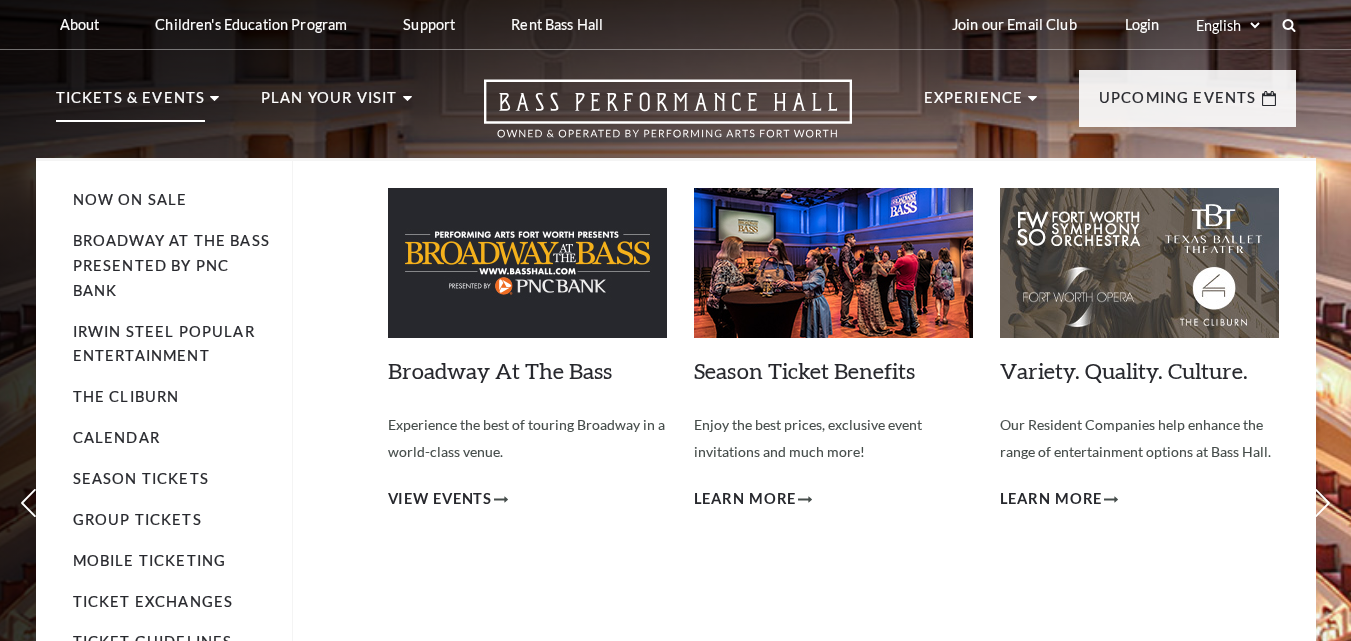 click on "Tickets & Events" at bounding box center [131, 104] 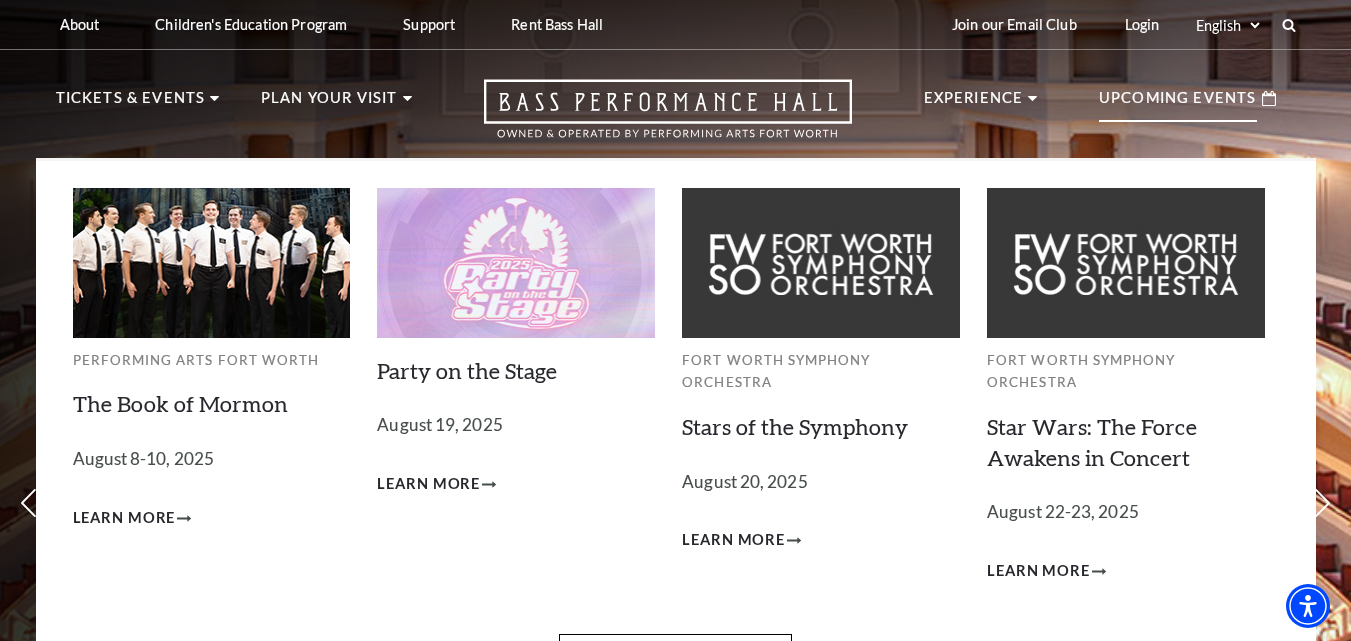 click on "Upcoming Events" at bounding box center (1178, 104) 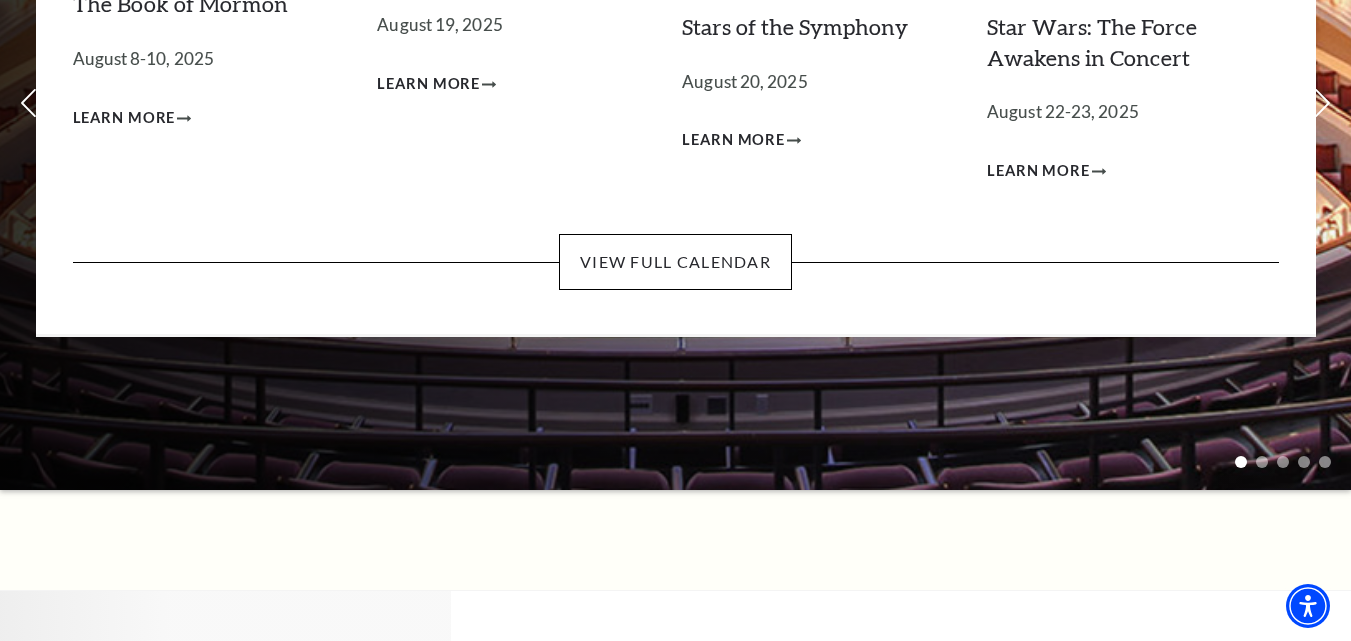 scroll, scrollTop: 200, scrollLeft: 0, axis: vertical 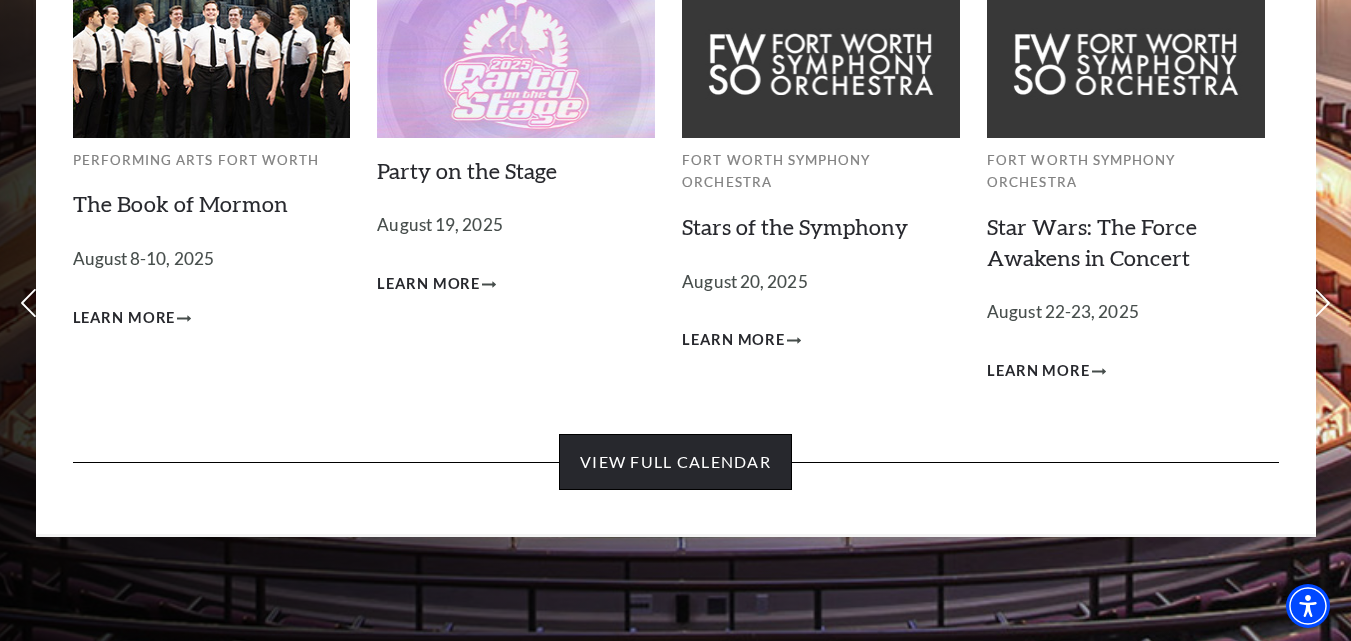 click on "View Full Calendar" at bounding box center [675, 462] 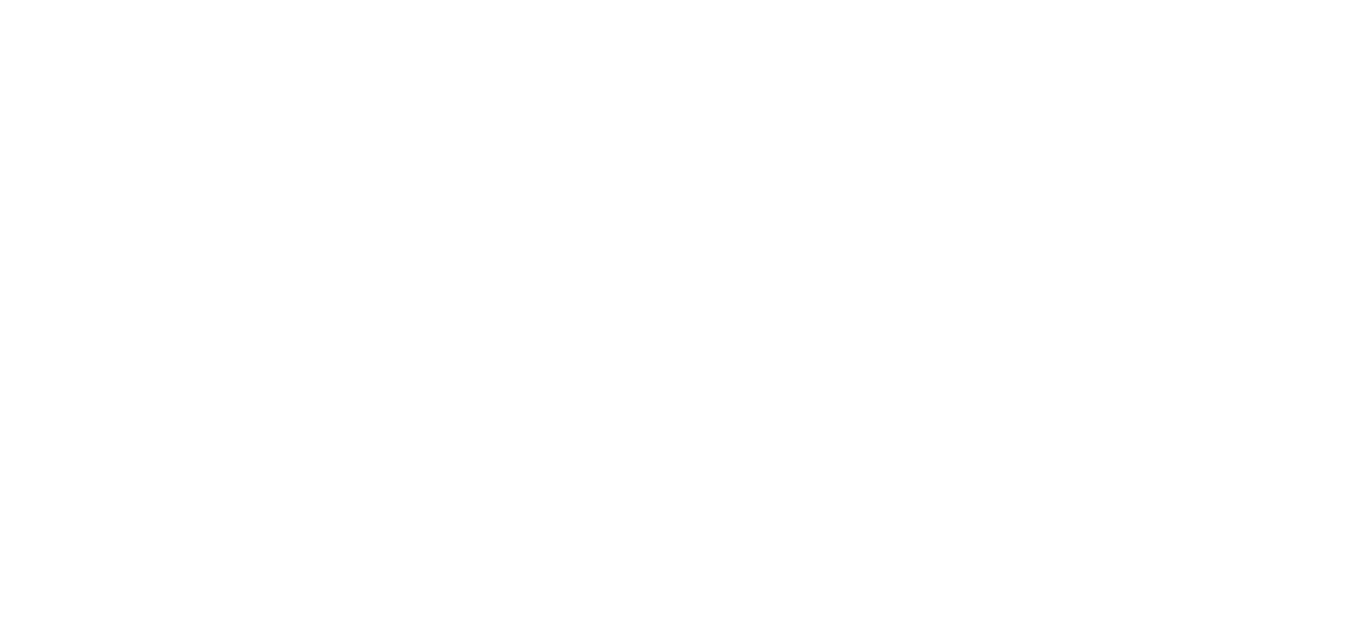 scroll, scrollTop: 500, scrollLeft: 0, axis: vertical 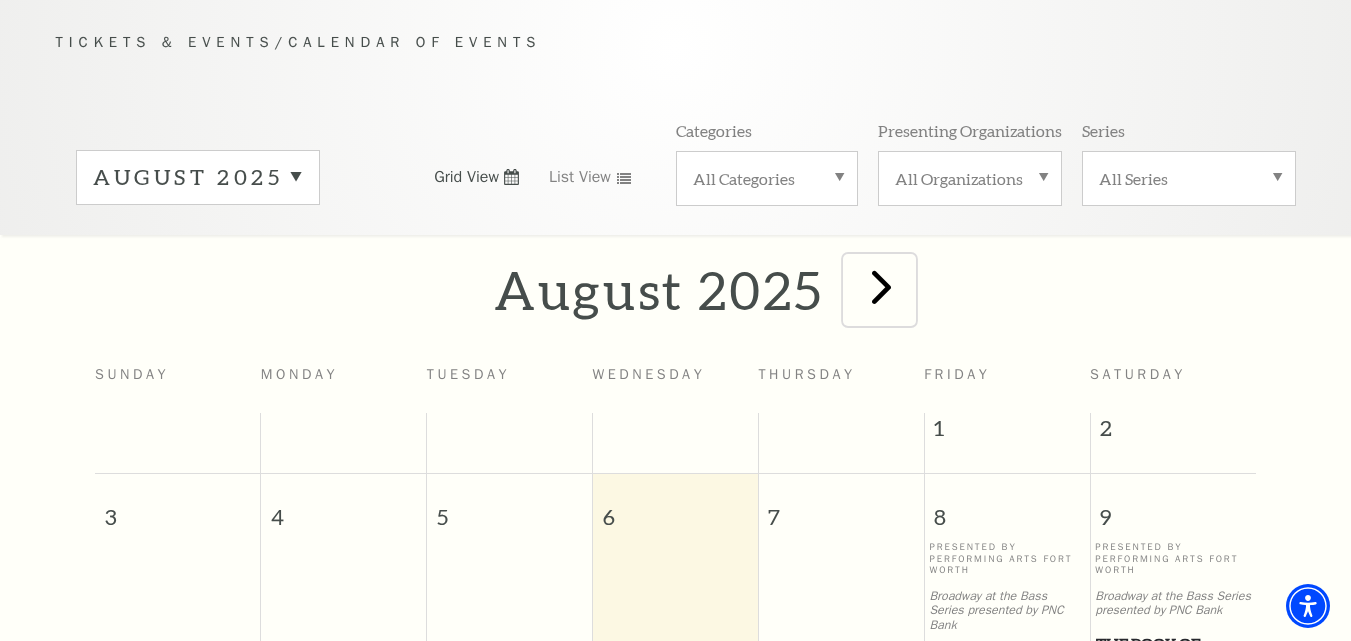 click at bounding box center [881, 286] 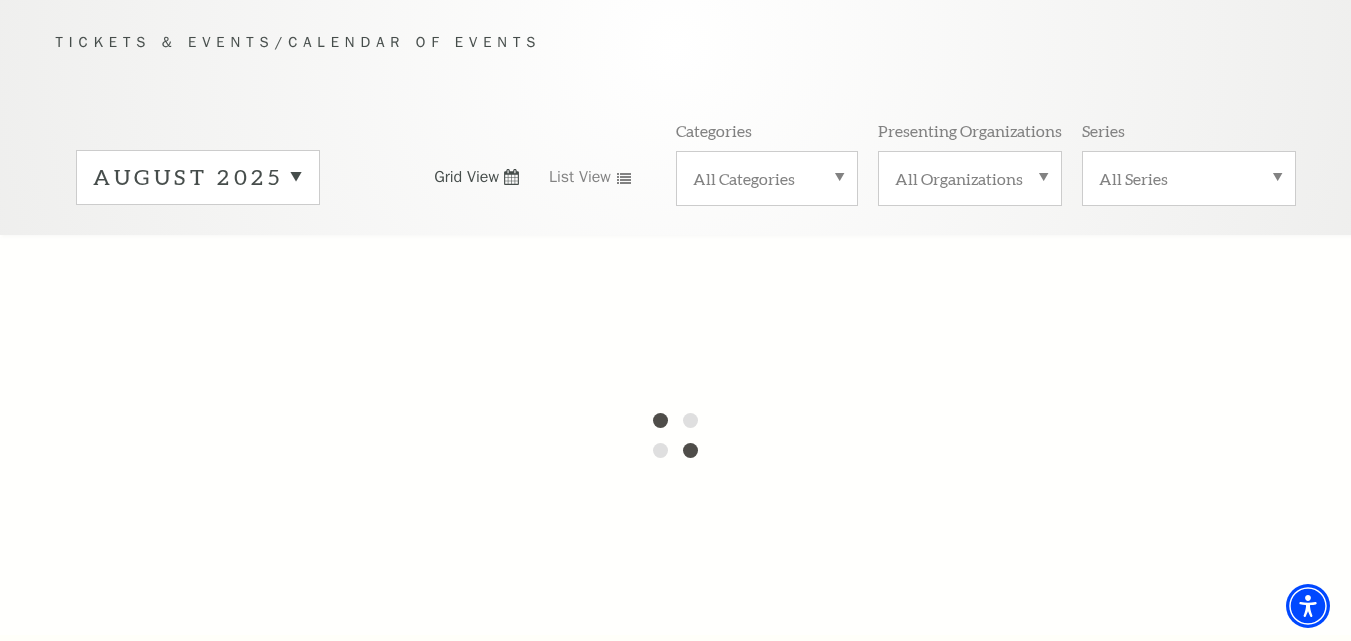 click at bounding box center (675, 435) 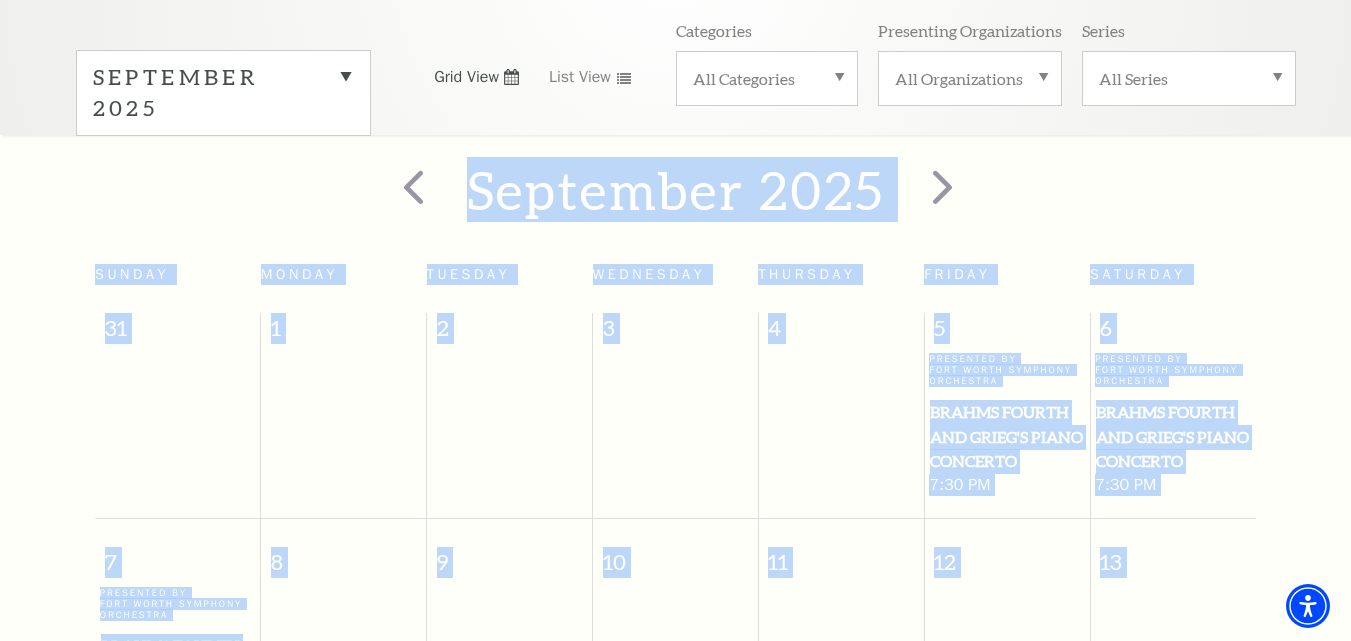 scroll, scrollTop: 177, scrollLeft: 0, axis: vertical 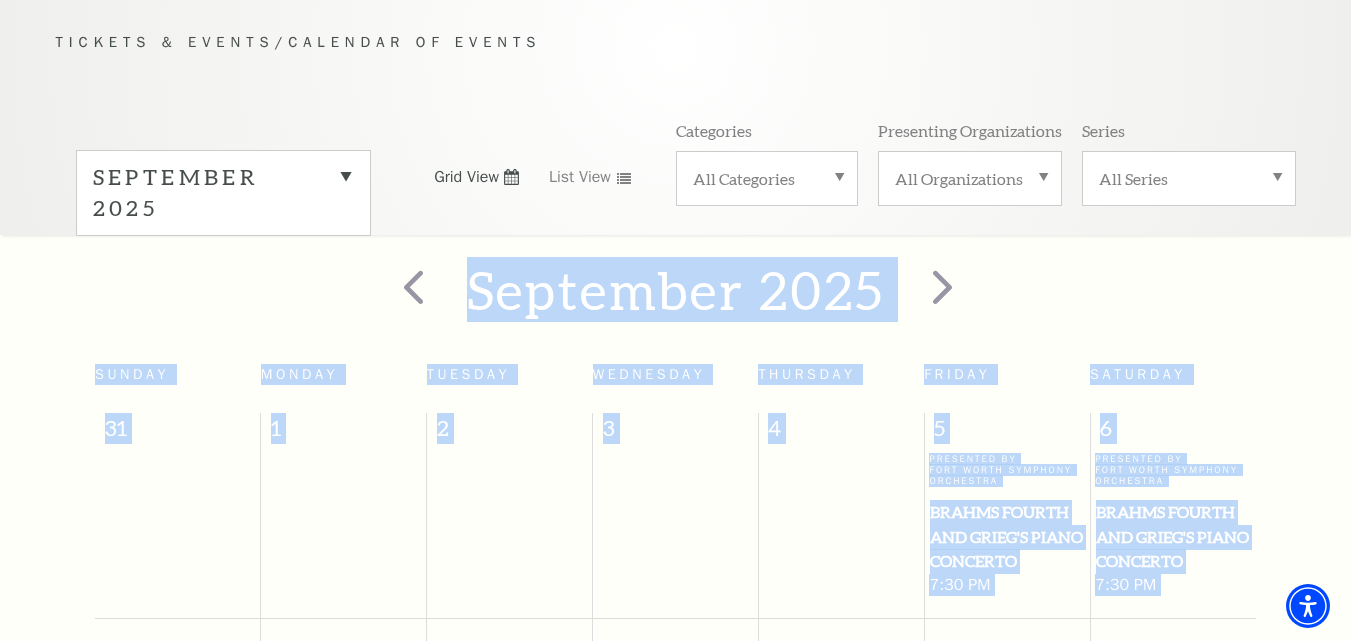 click on "September 2025" at bounding box center (223, 193) 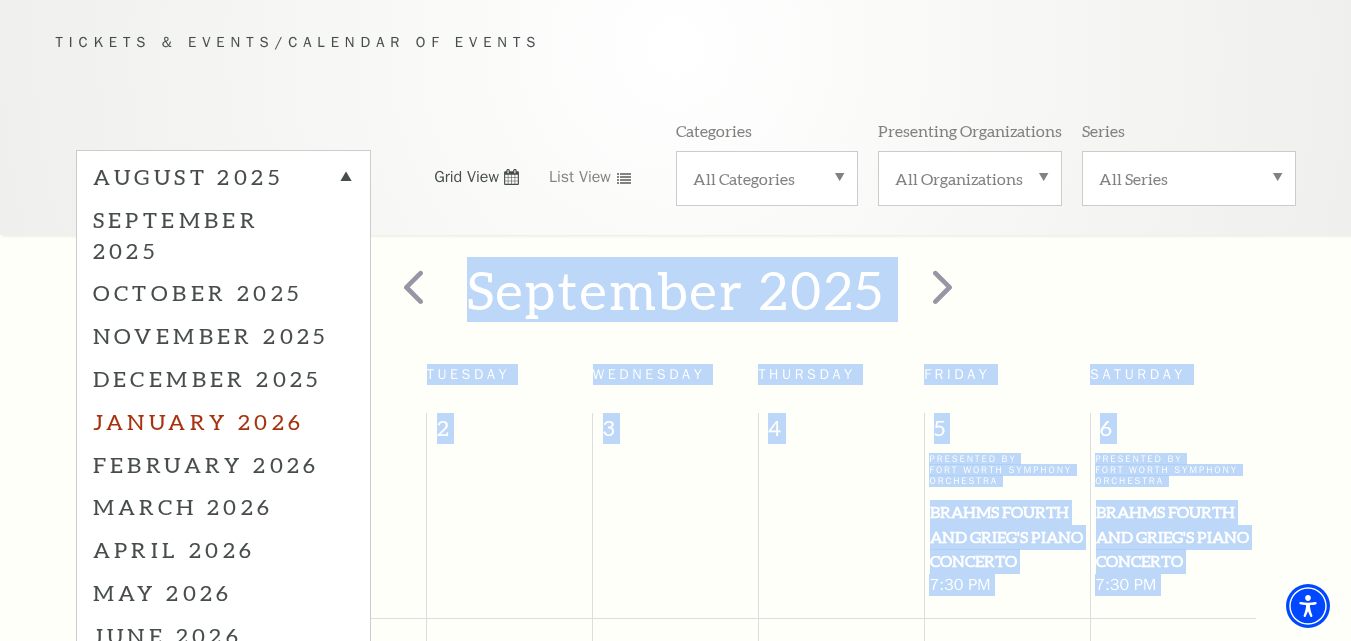click on "January 2026" at bounding box center [223, 421] 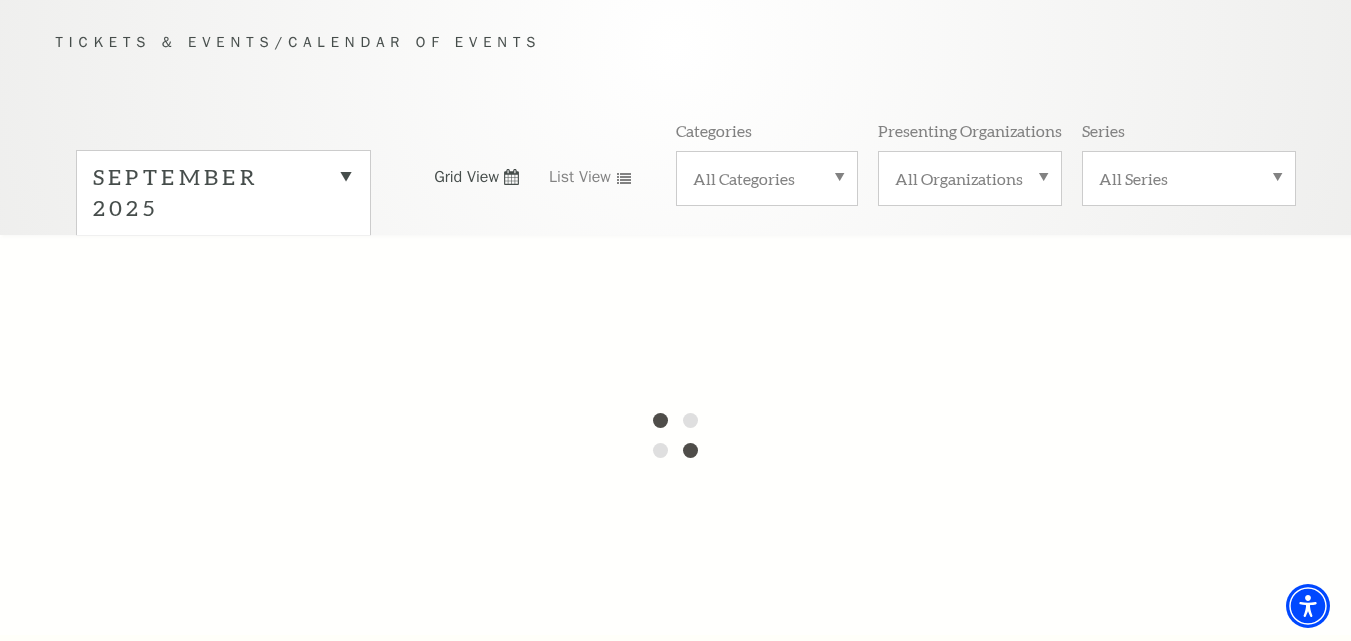 click on "September 2025" at bounding box center (223, 193) 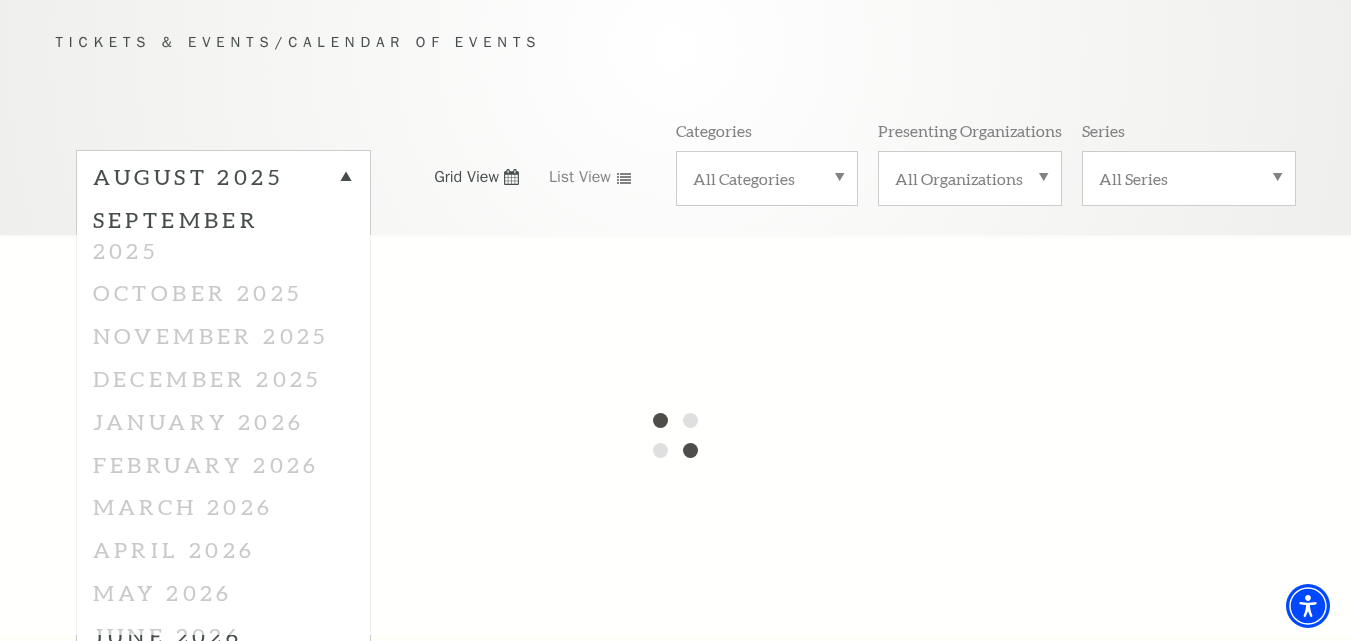click at bounding box center [675, 435] 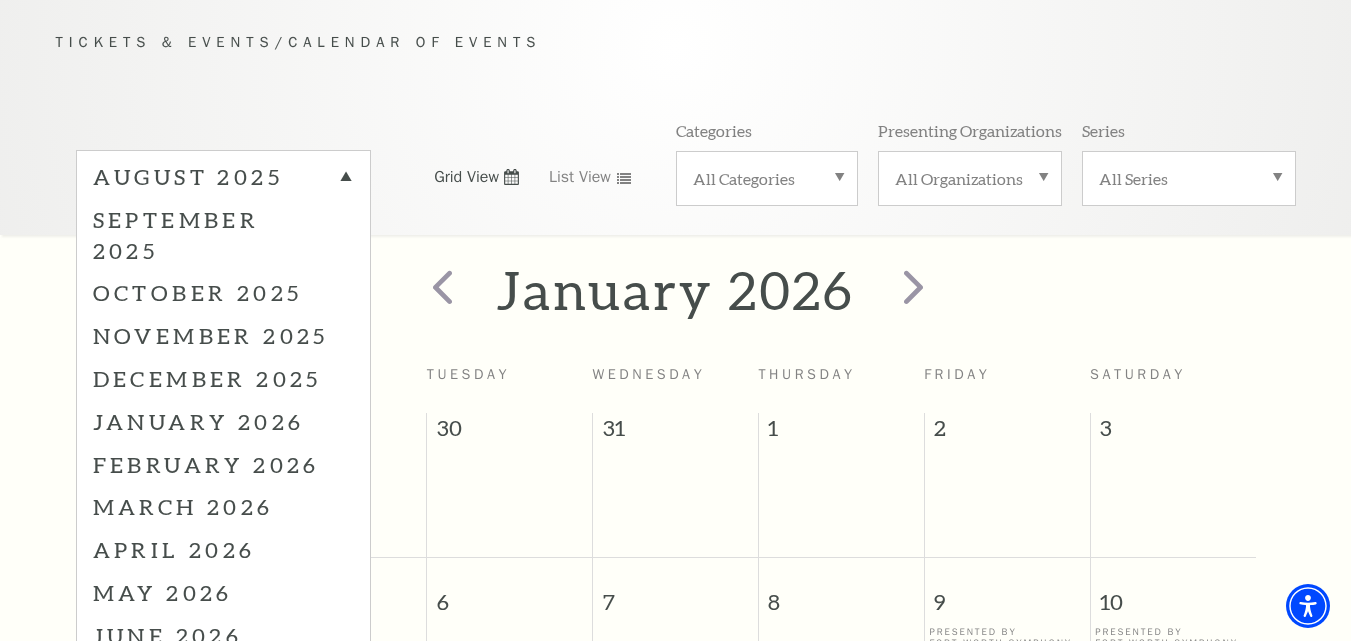 scroll, scrollTop: 377, scrollLeft: 0, axis: vertical 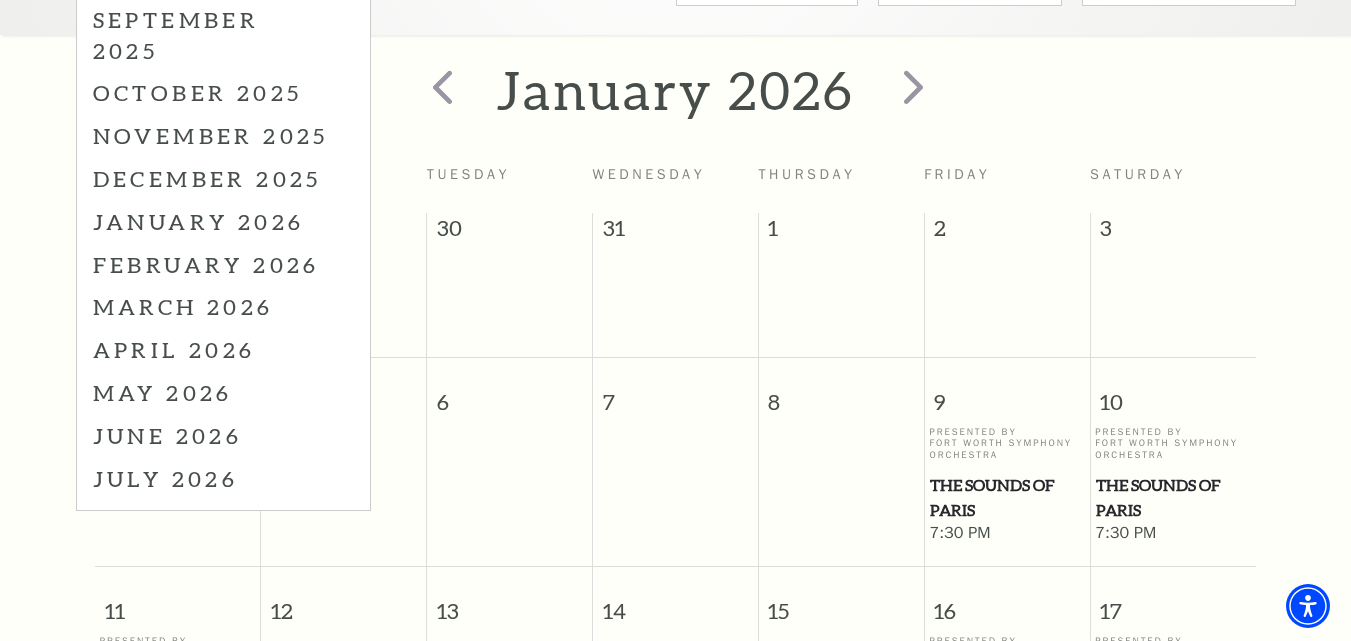 click on "[MONTH] [YEAR] Sunday Monday Tuesday Wednesday Thursday Friday Saturday 28 29 30 31 1 2 3
Presented By Texas Ballet Theater
The Nutcracker
[TIME]
4 5 6 7 8 9 10
Presented By Fort Worth Symphony Orchestra
The Sounds of Paris [TIME]" at bounding box center (675, 750) 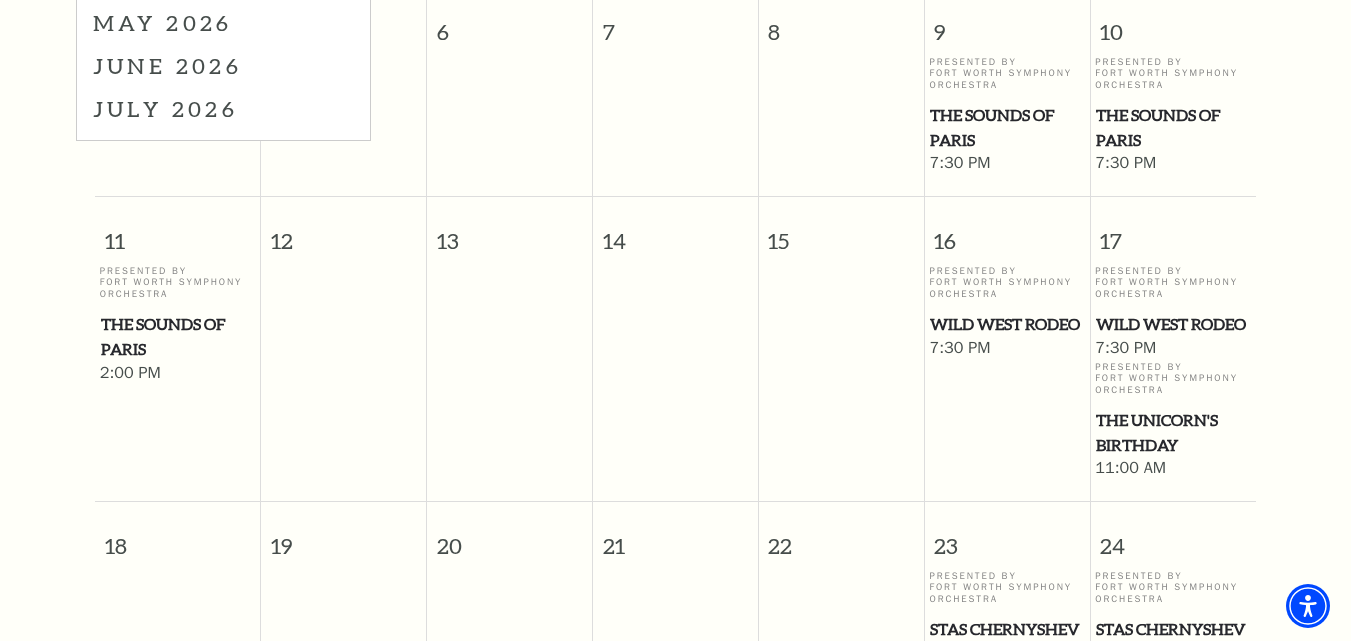 scroll, scrollTop: 777, scrollLeft: 0, axis: vertical 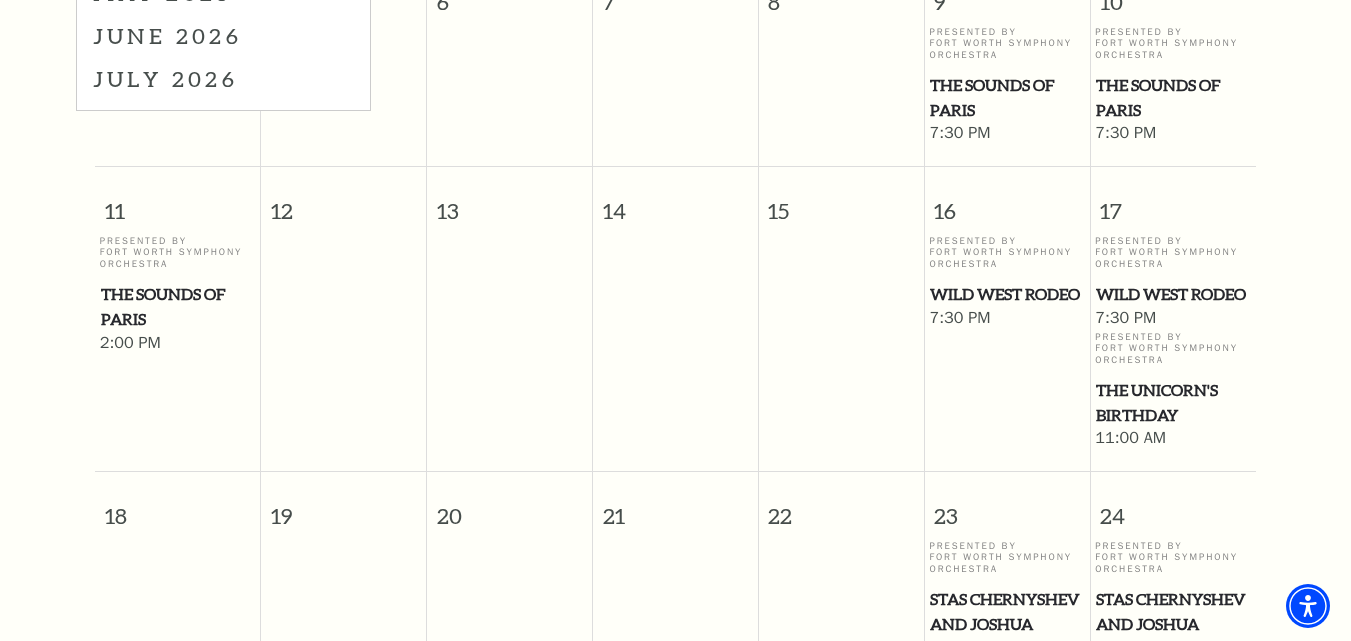 drag, startPoint x: 957, startPoint y: 290, endPoint x: 831, endPoint y: 281, distance: 126.32102 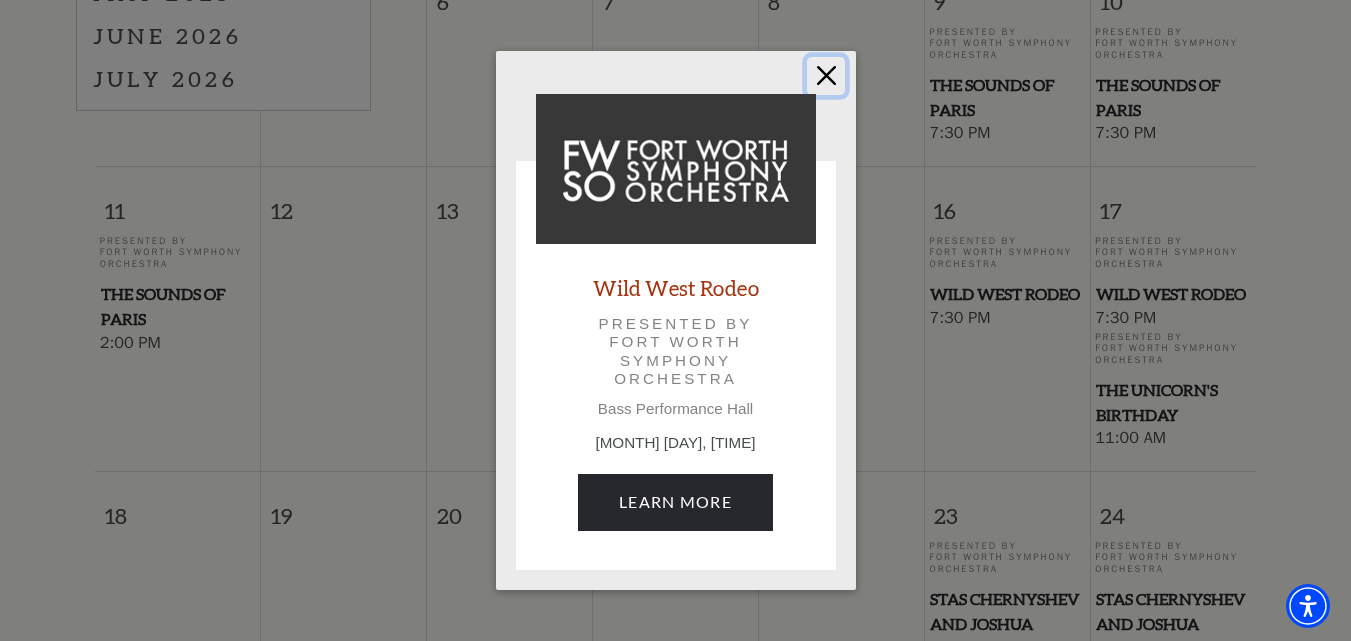click at bounding box center [826, 76] 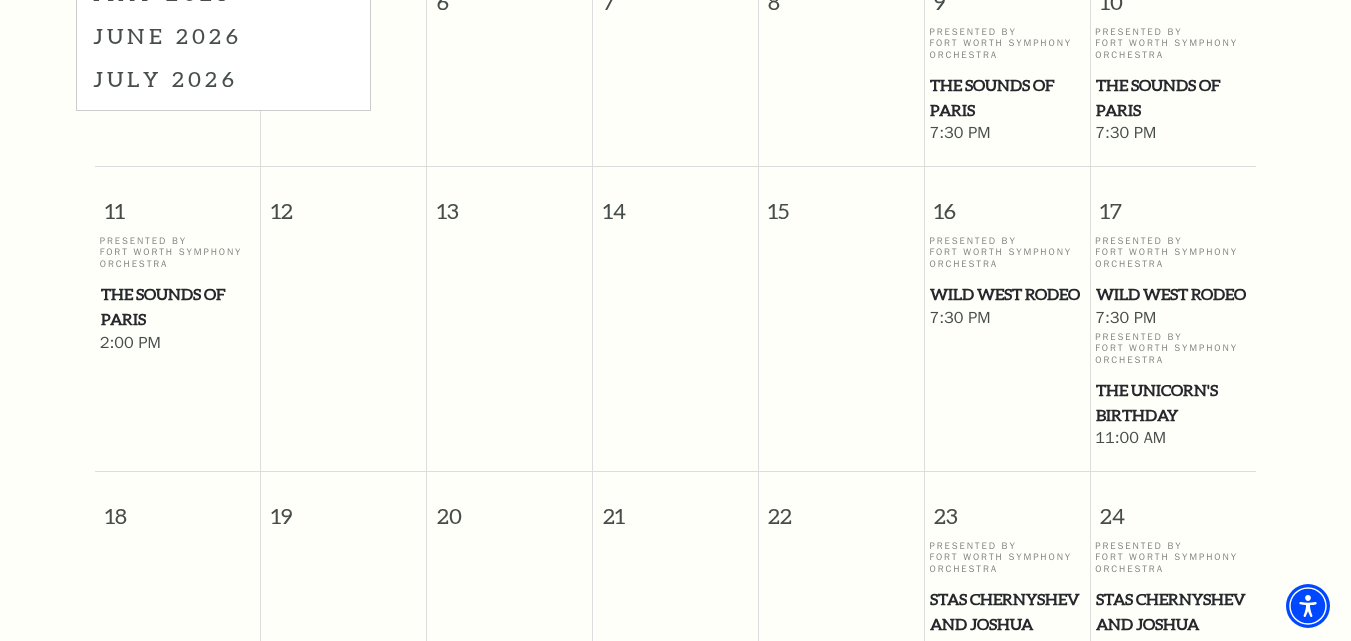 drag, startPoint x: 954, startPoint y: 314, endPoint x: 884, endPoint y: 330, distance: 71.80529 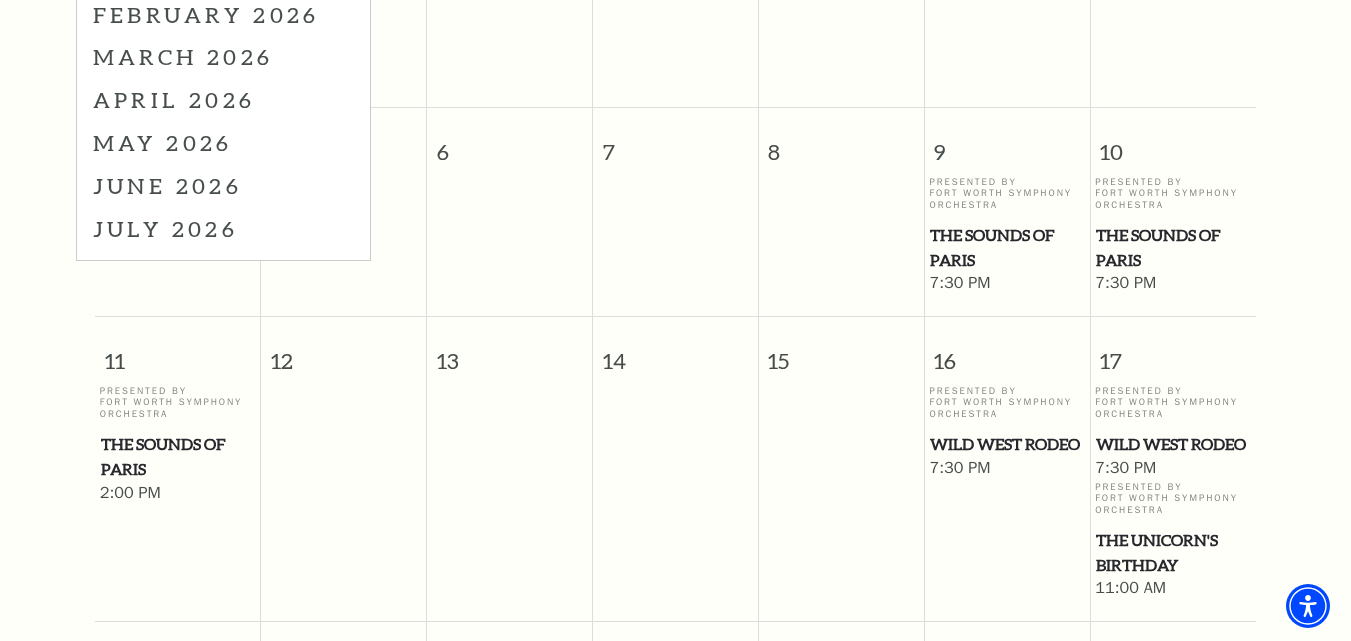 scroll, scrollTop: 577, scrollLeft: 0, axis: vertical 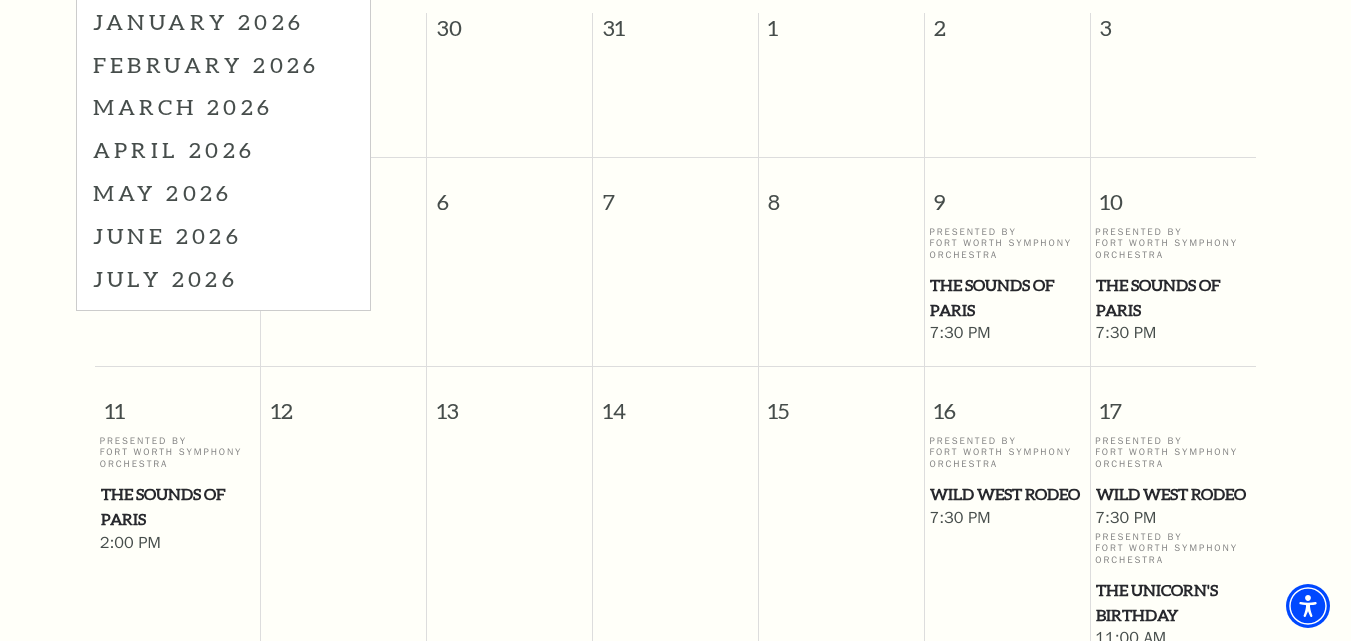 click on "[MONTH] [YEAR] Sunday Monday Tuesday Wednesday Thursday Friday Saturday 28 29 30 31 1 2 3
Presented By Texas Ballet Theater
The Nutcracker
[TIME]
4 5 6 7 8 9 10
Presented By Fort Worth Symphony Orchestra
The Sounds of Paris [TIME]" at bounding box center (675, 550) 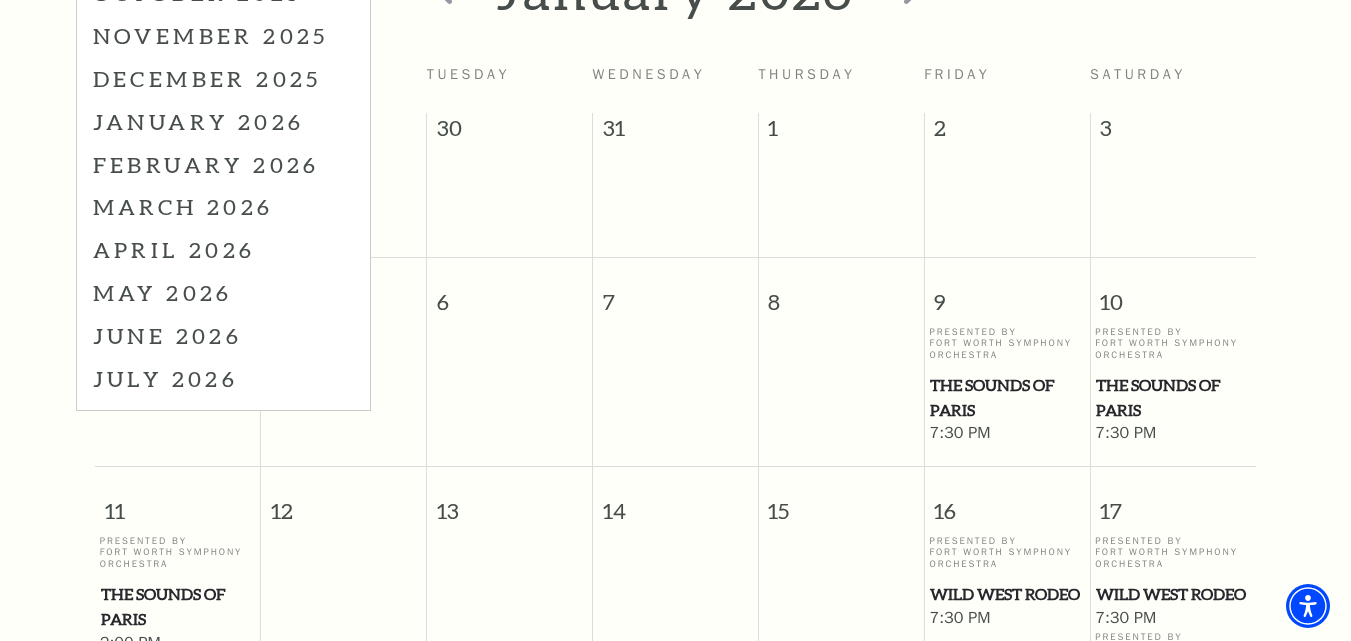 scroll, scrollTop: 277, scrollLeft: 0, axis: vertical 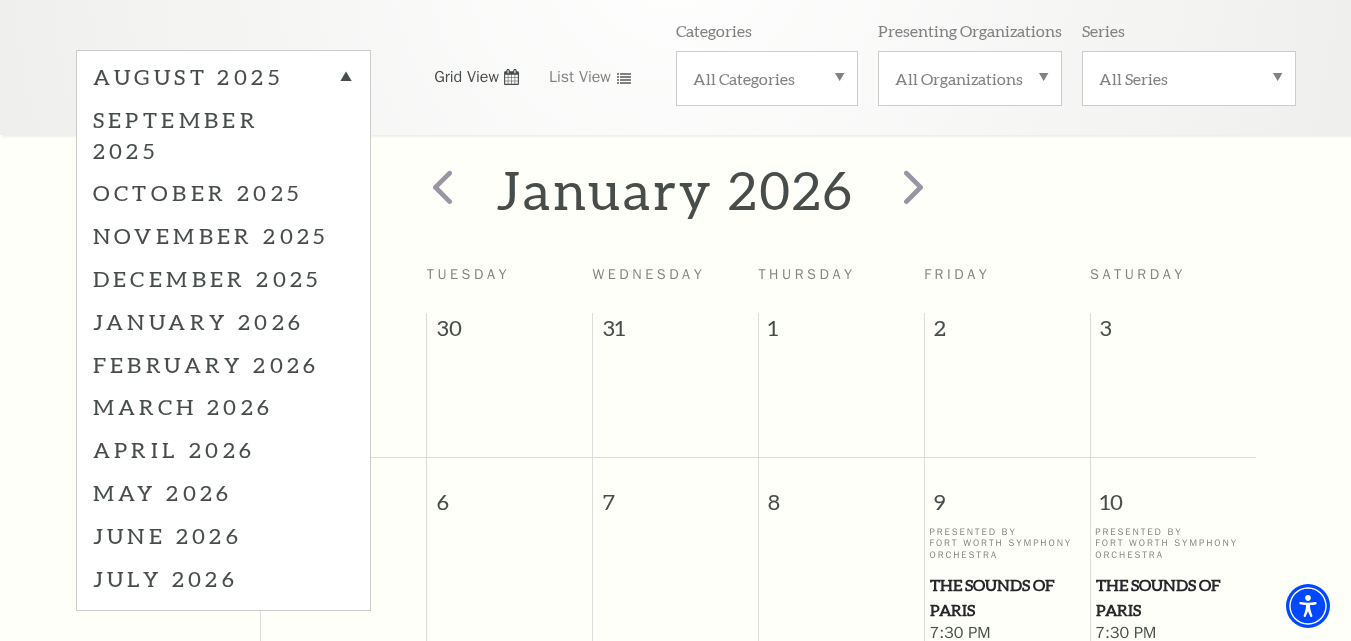 click on "January 2026" at bounding box center (675, 189) 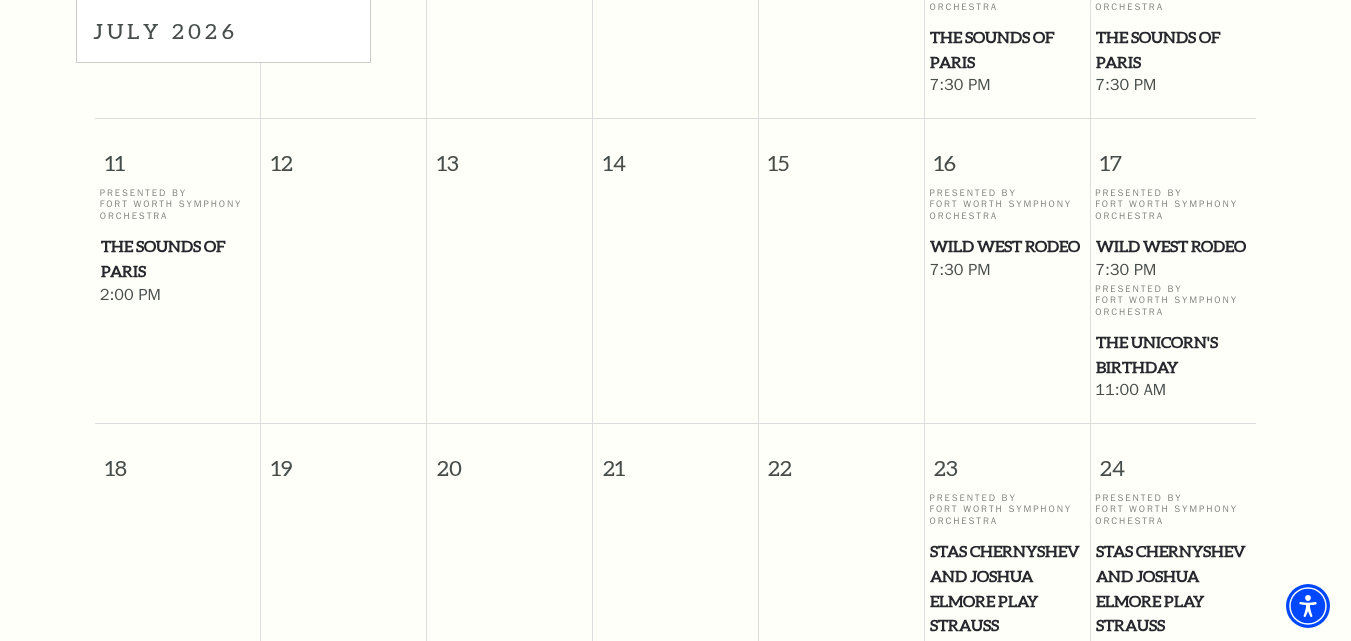 scroll, scrollTop: 877, scrollLeft: 0, axis: vertical 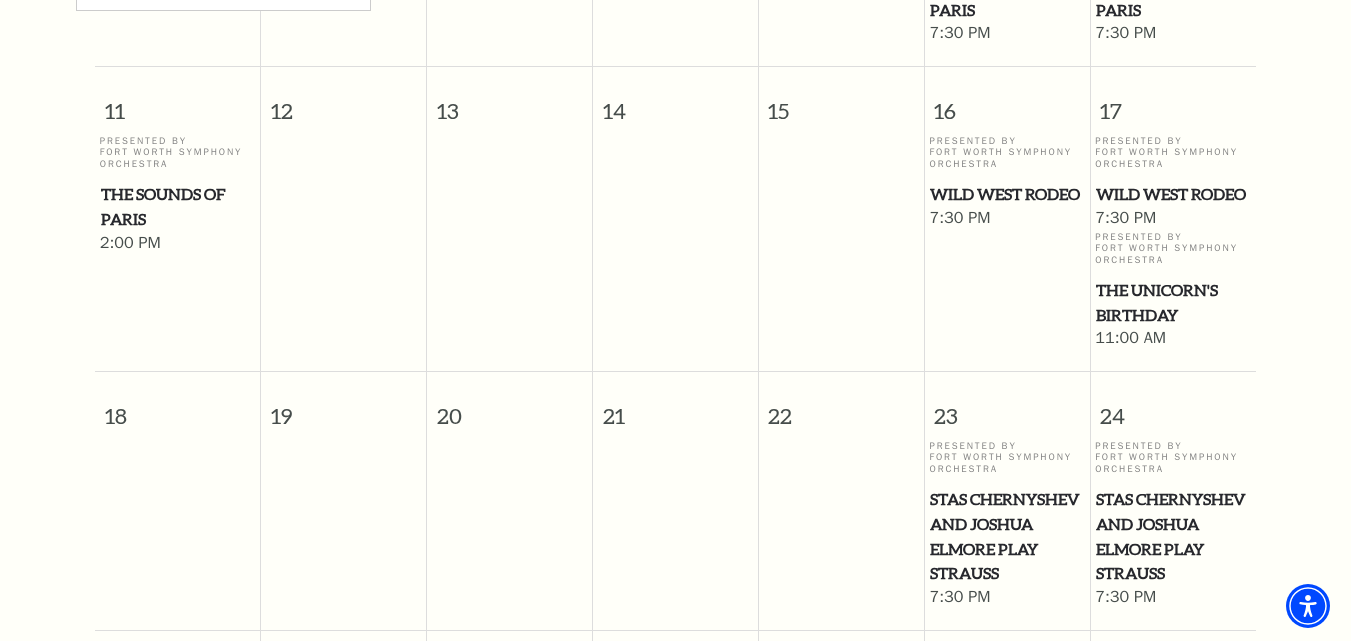 drag, startPoint x: 985, startPoint y: 202, endPoint x: 947, endPoint y: 205, distance: 38.118237 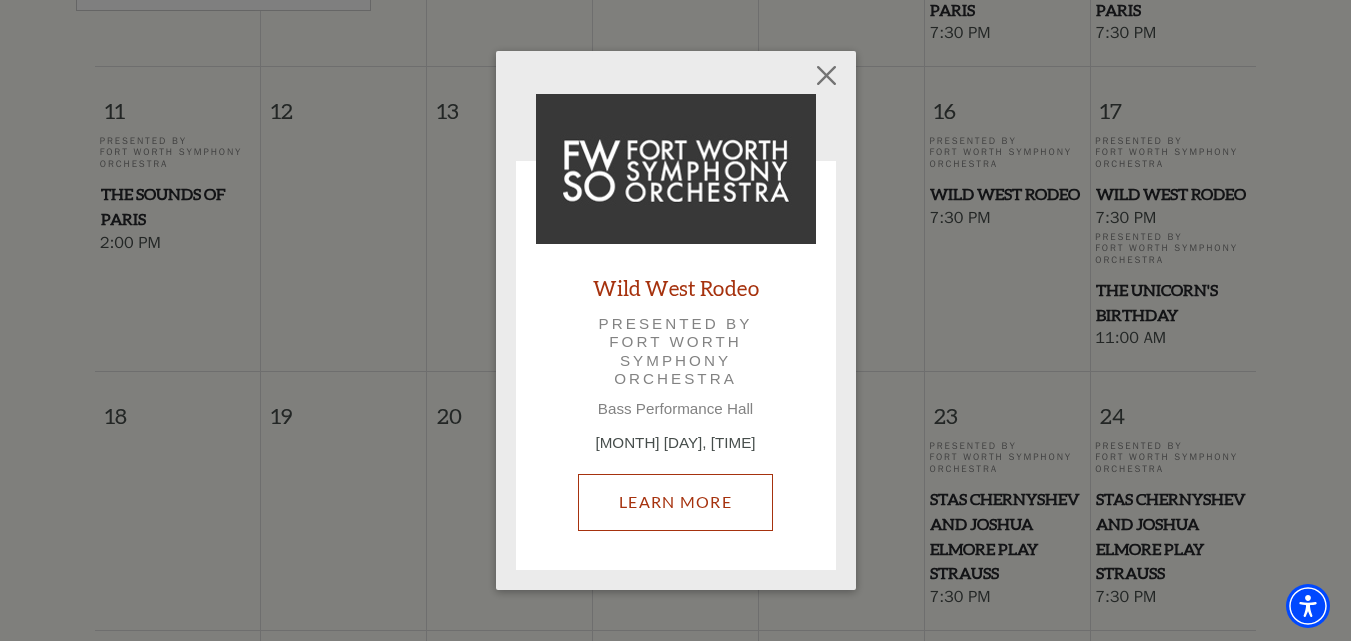 click on "Learn More" at bounding box center [675, 502] 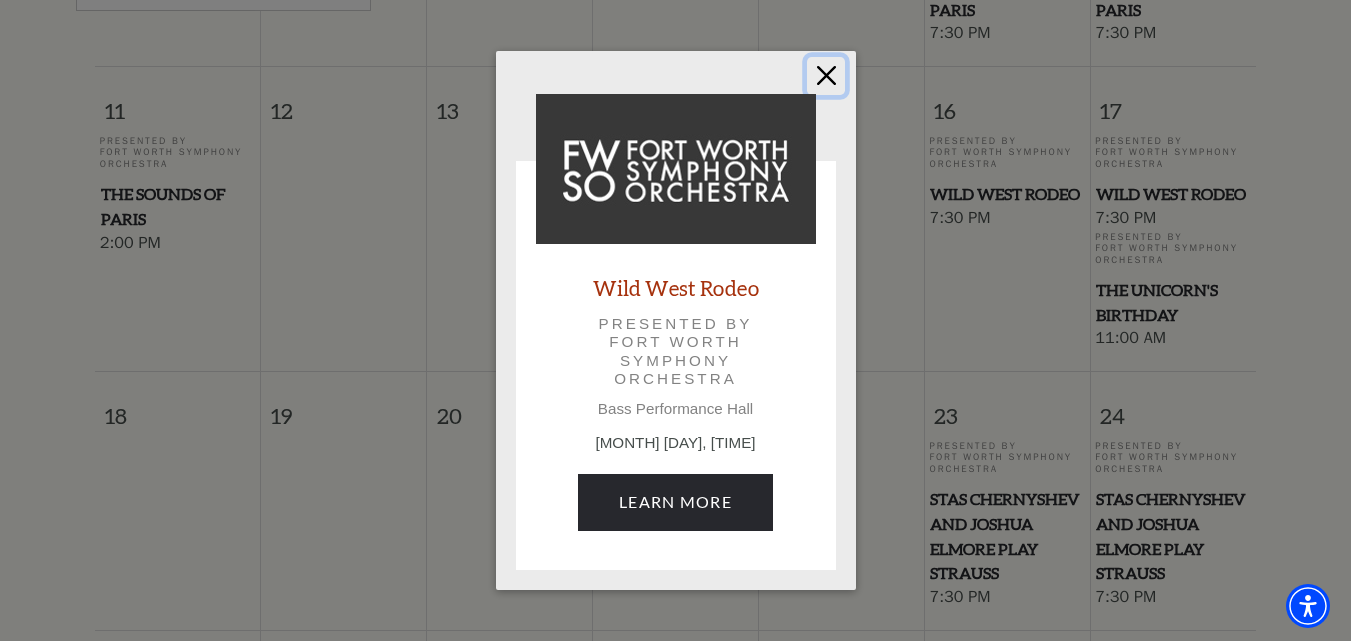 click at bounding box center (826, 76) 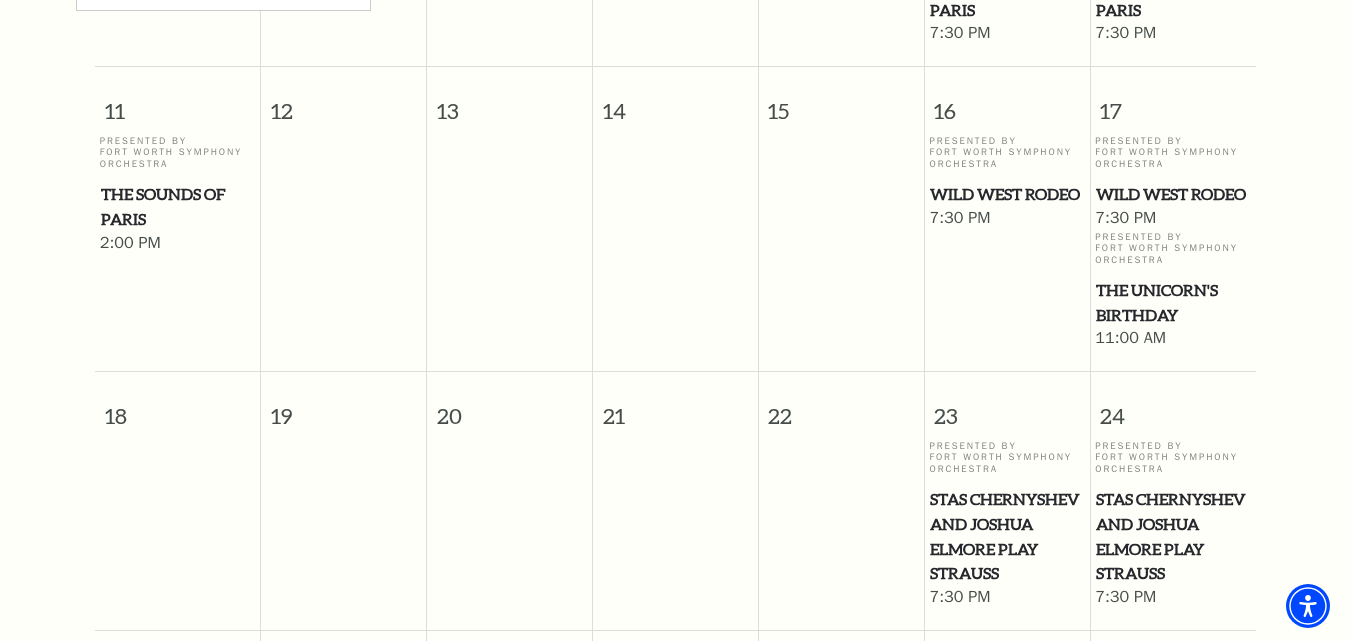 drag, startPoint x: 1020, startPoint y: 231, endPoint x: 950, endPoint y: 276, distance: 83.21658 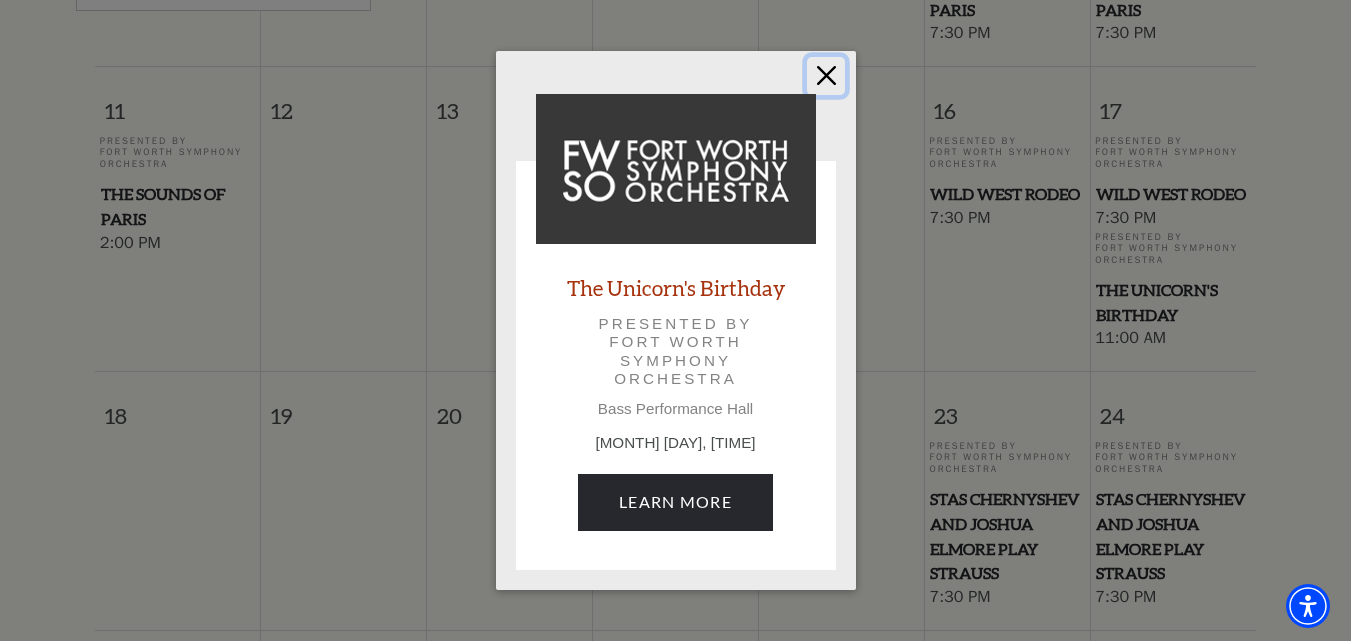 click at bounding box center [826, 76] 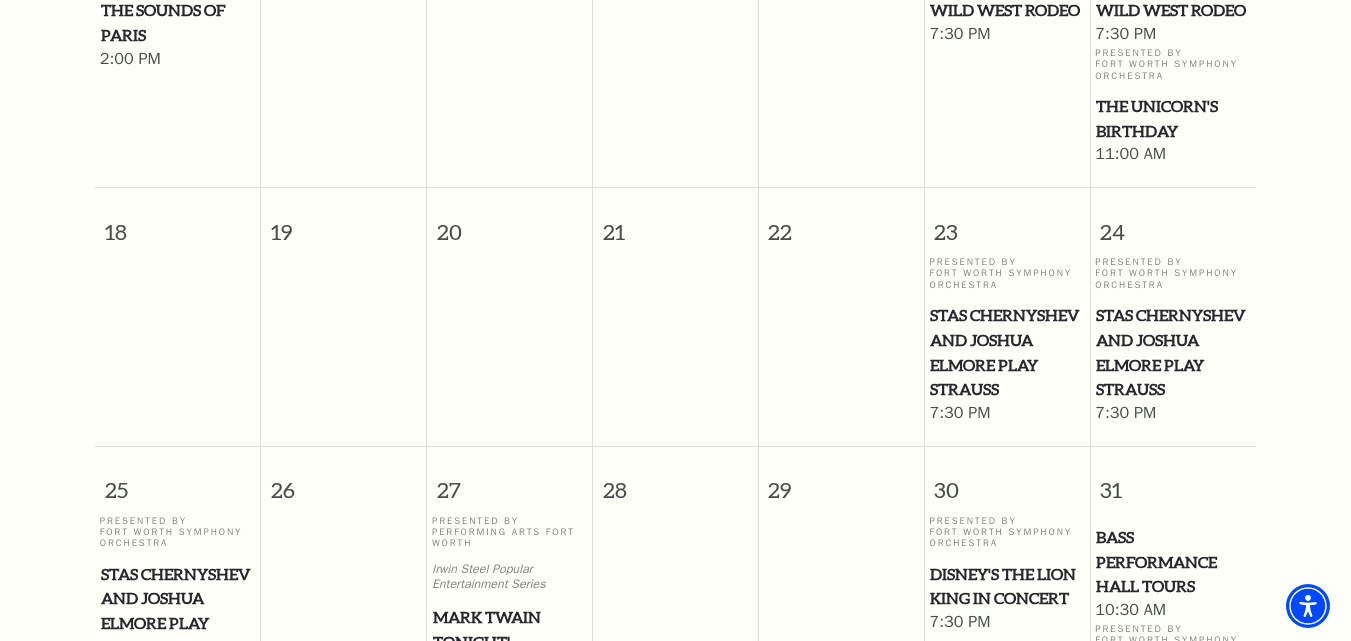 scroll, scrollTop: 1077, scrollLeft: 0, axis: vertical 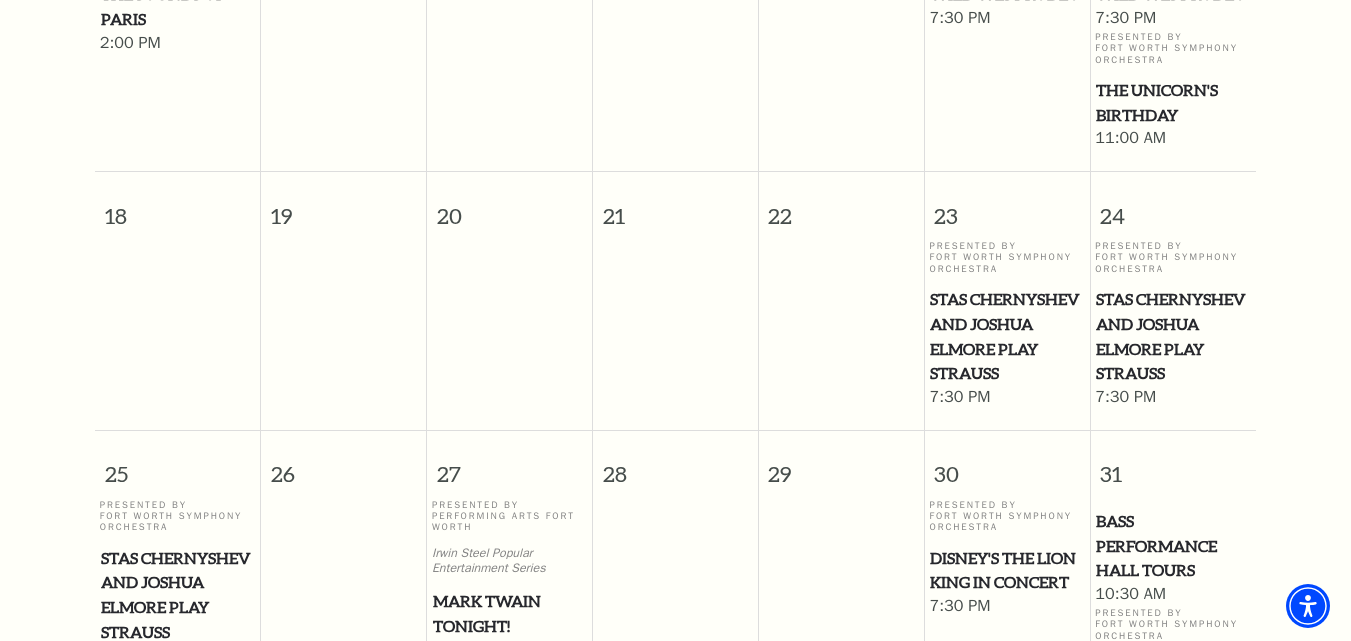 drag, startPoint x: 986, startPoint y: 326, endPoint x: 694, endPoint y: 298, distance: 293.3394 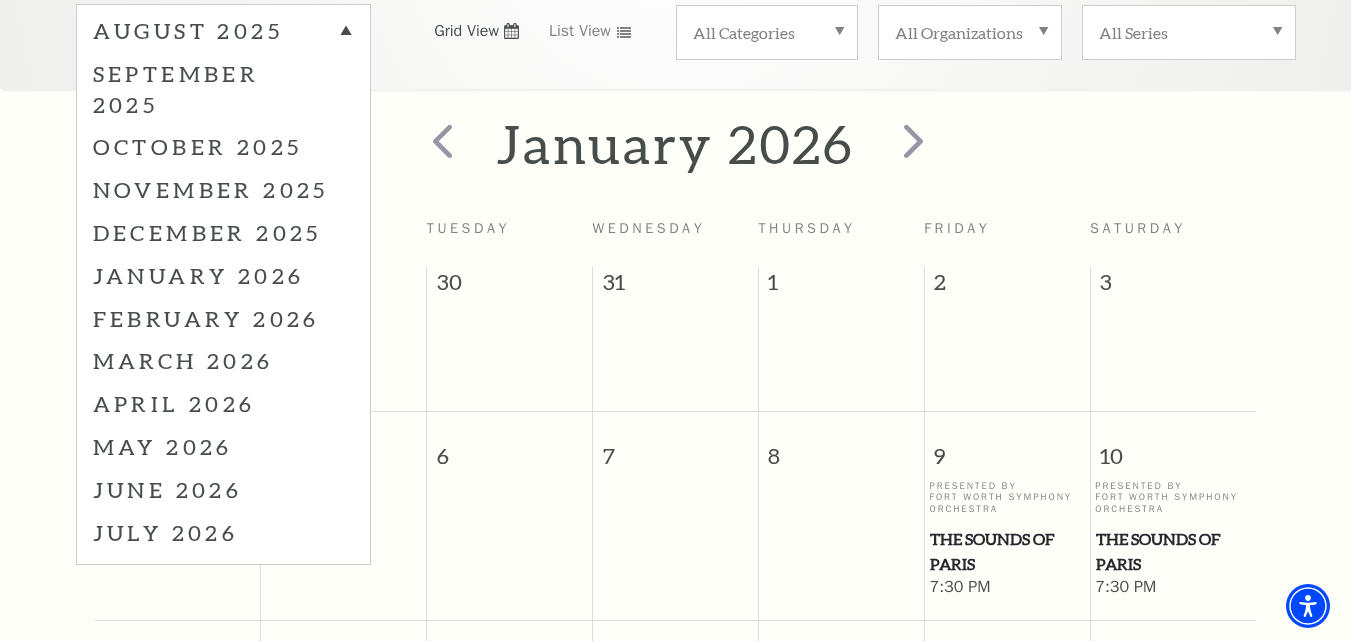 scroll, scrollTop: 77, scrollLeft: 0, axis: vertical 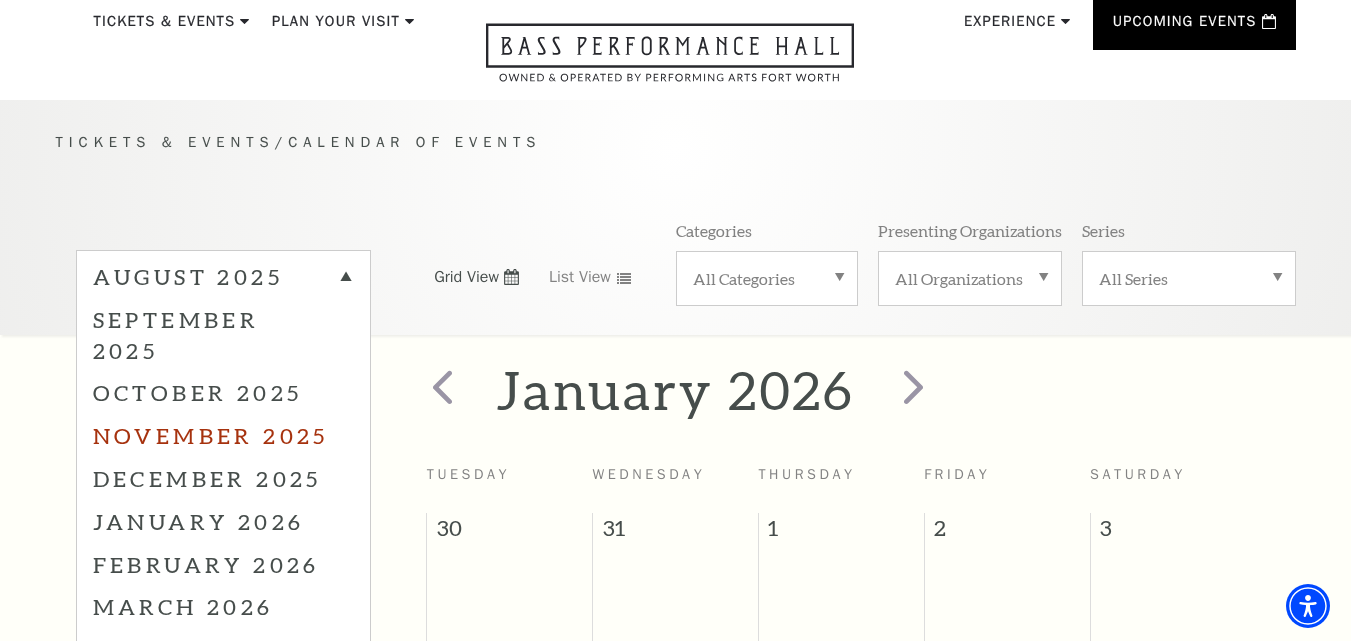 click on "November 2025" at bounding box center [223, 435] 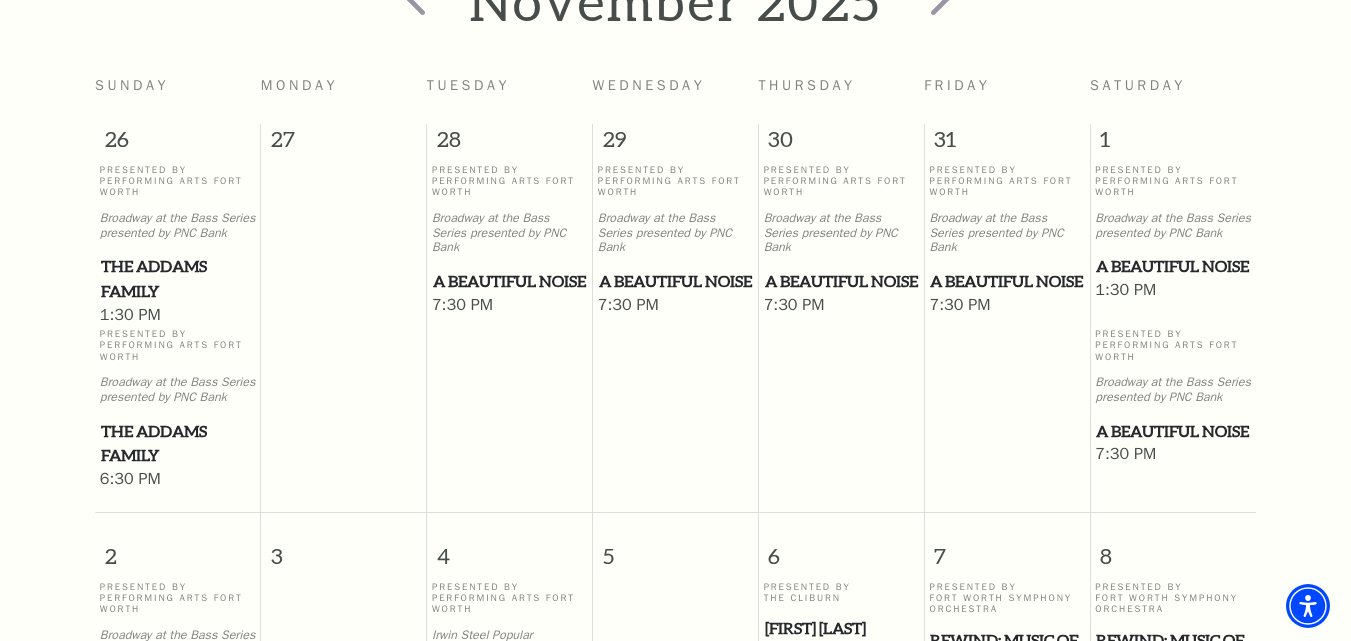 scroll, scrollTop: 477, scrollLeft: 0, axis: vertical 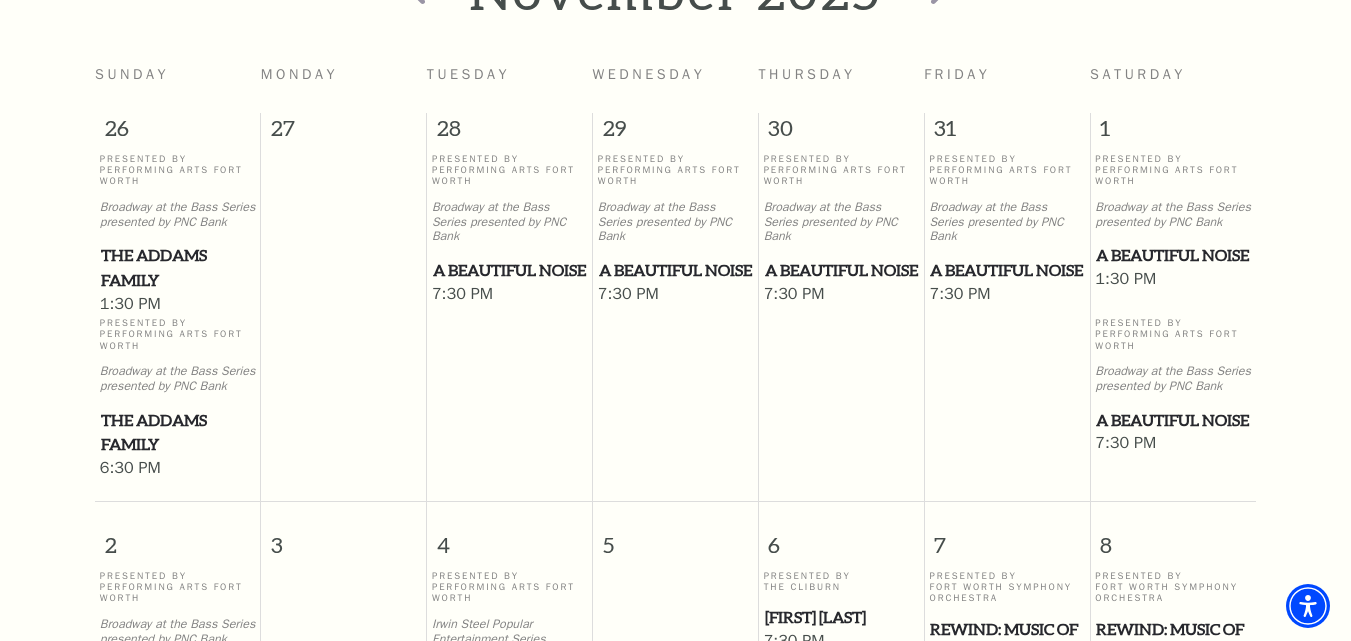 drag, startPoint x: 956, startPoint y: 298, endPoint x: 789, endPoint y: 284, distance: 167.5858 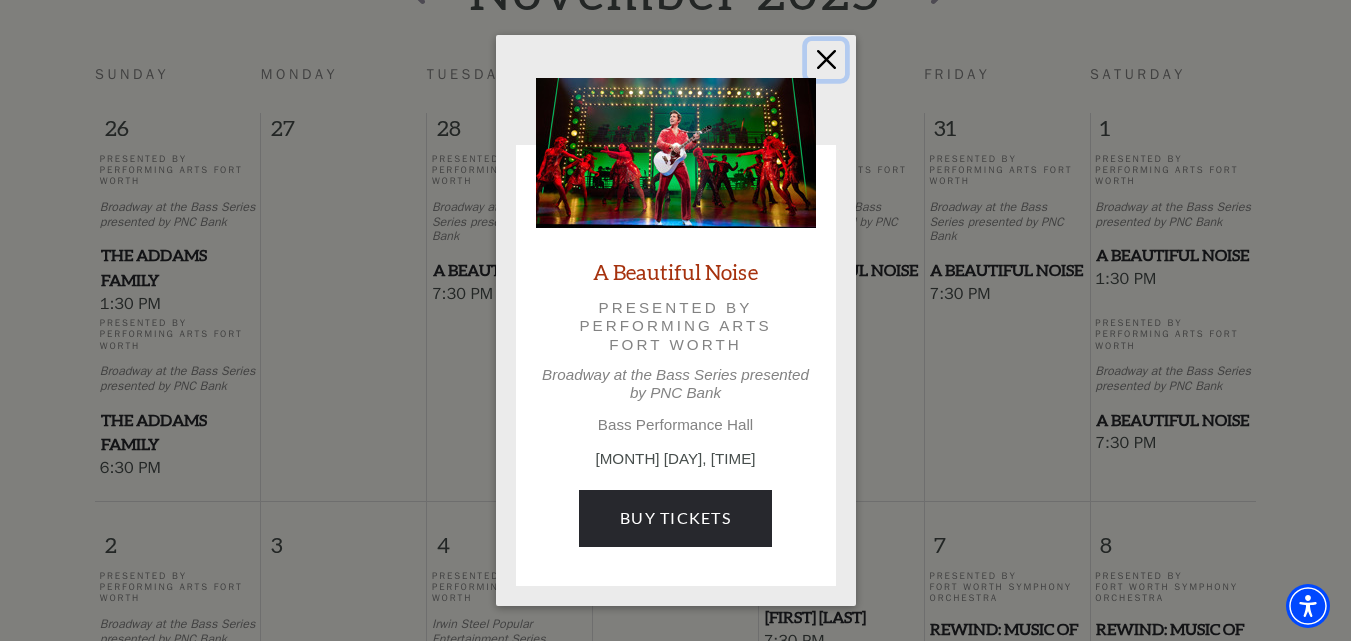 click at bounding box center (826, 60) 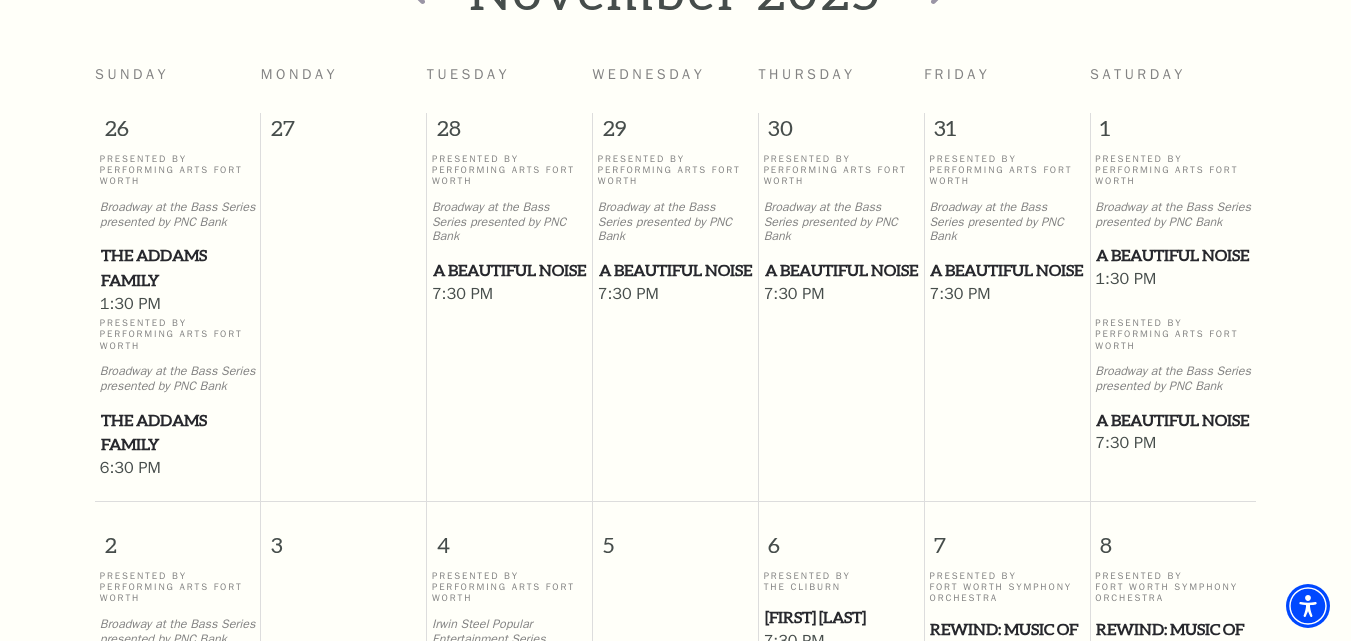 drag, startPoint x: 975, startPoint y: 220, endPoint x: 803, endPoint y: 356, distance: 219.27151 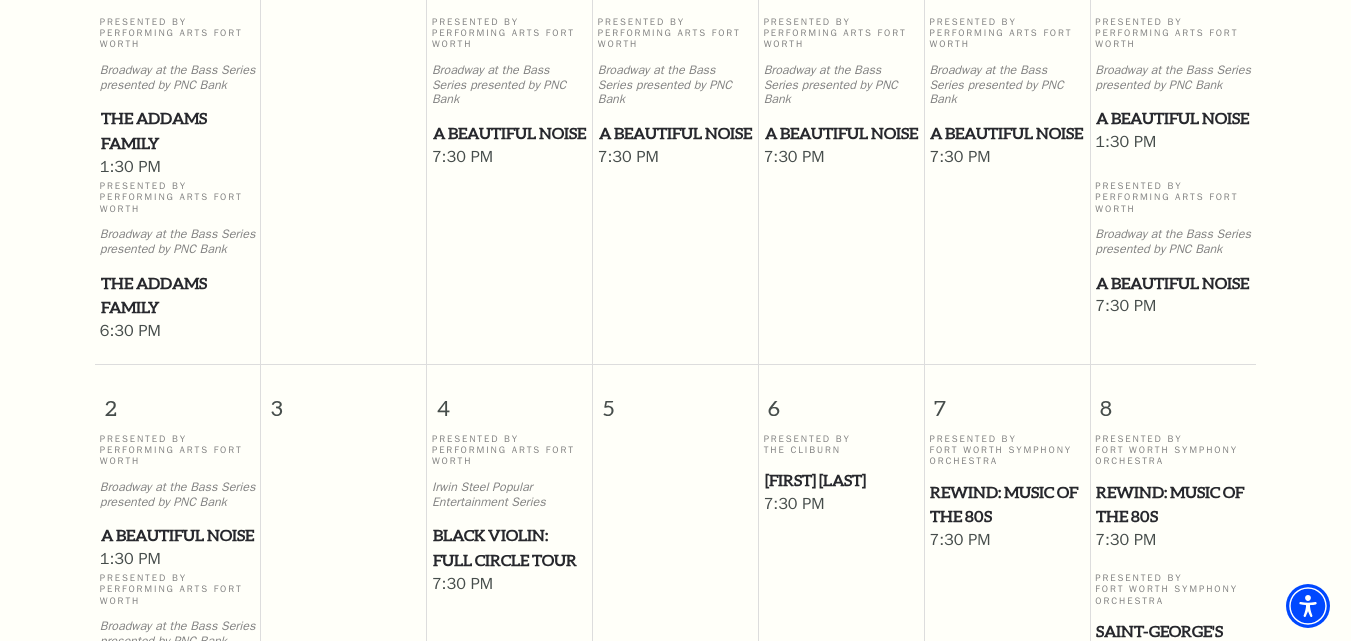 scroll, scrollTop: 577, scrollLeft: 0, axis: vertical 